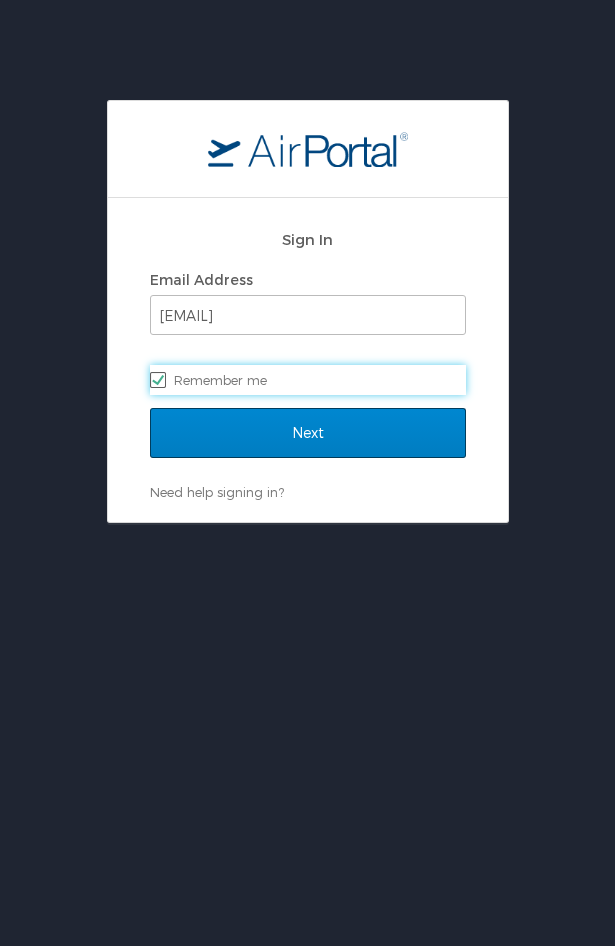scroll, scrollTop: 0, scrollLeft: 0, axis: both 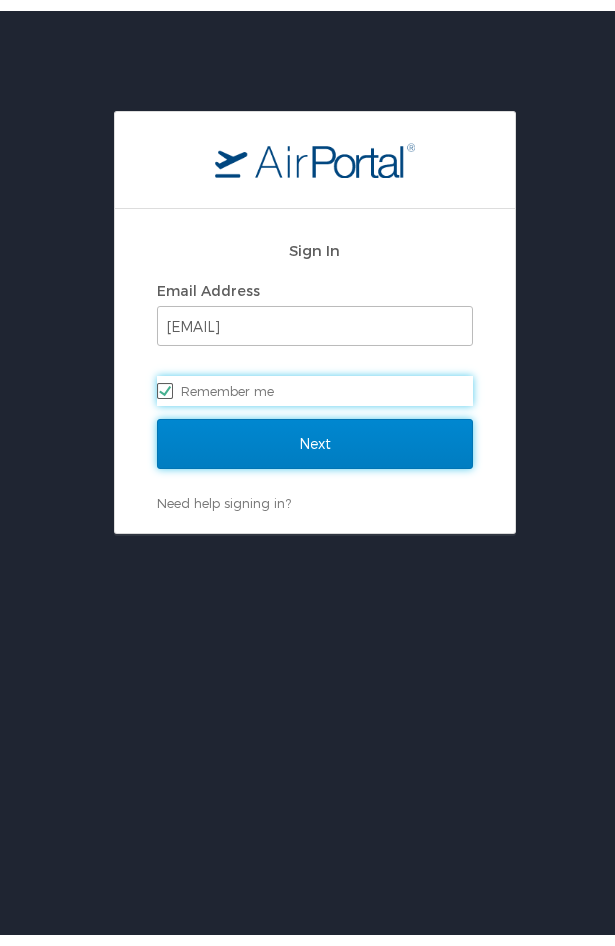 click on "Next" at bounding box center [315, 433] 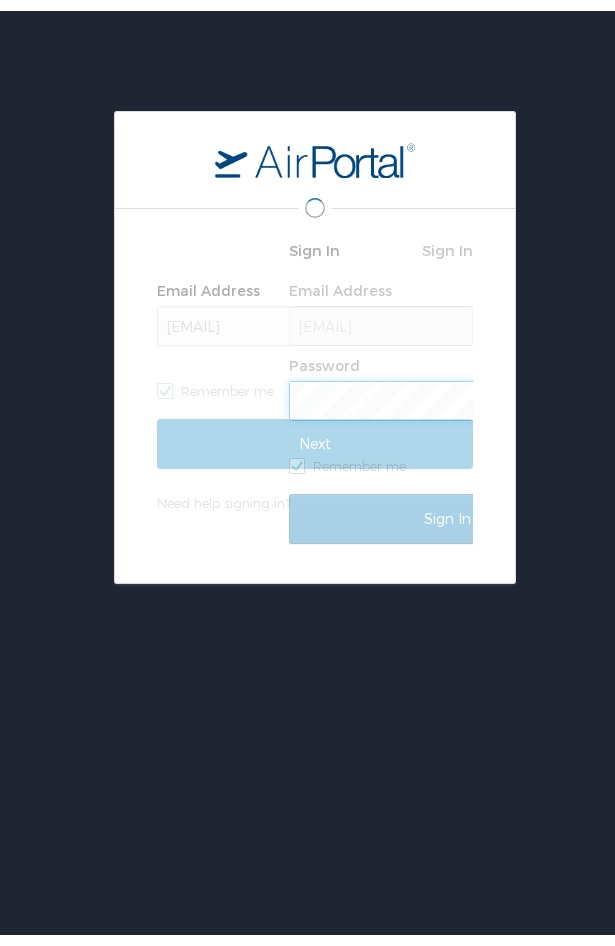 scroll, scrollTop: 0, scrollLeft: 0, axis: both 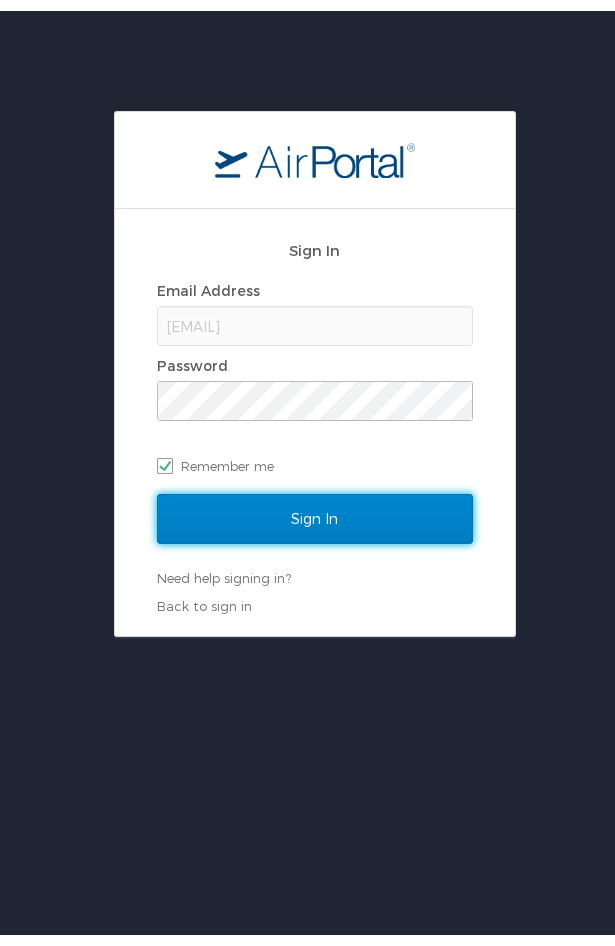 click on "Sign In" at bounding box center (315, 508) 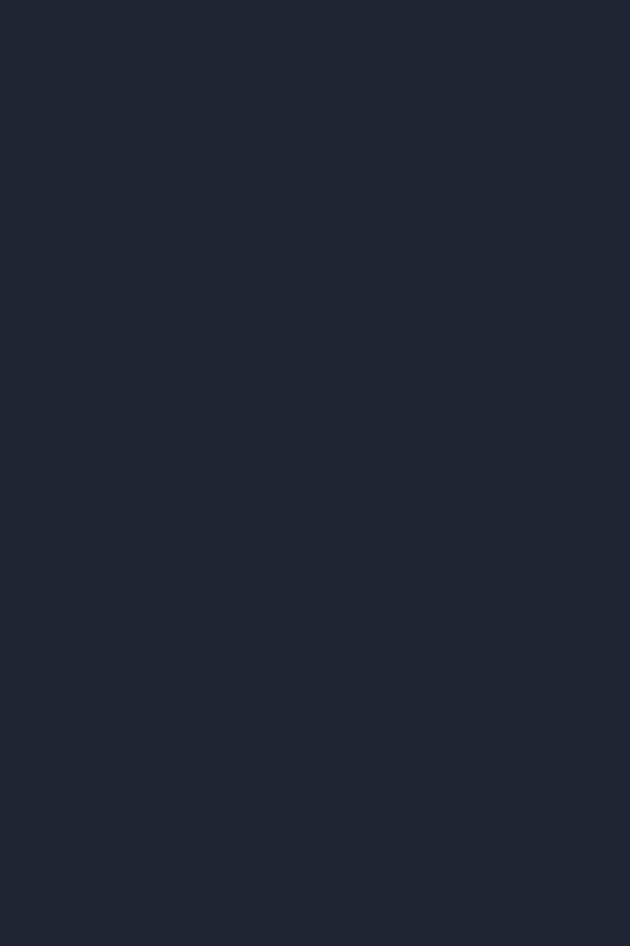 scroll, scrollTop: 0, scrollLeft: 0, axis: both 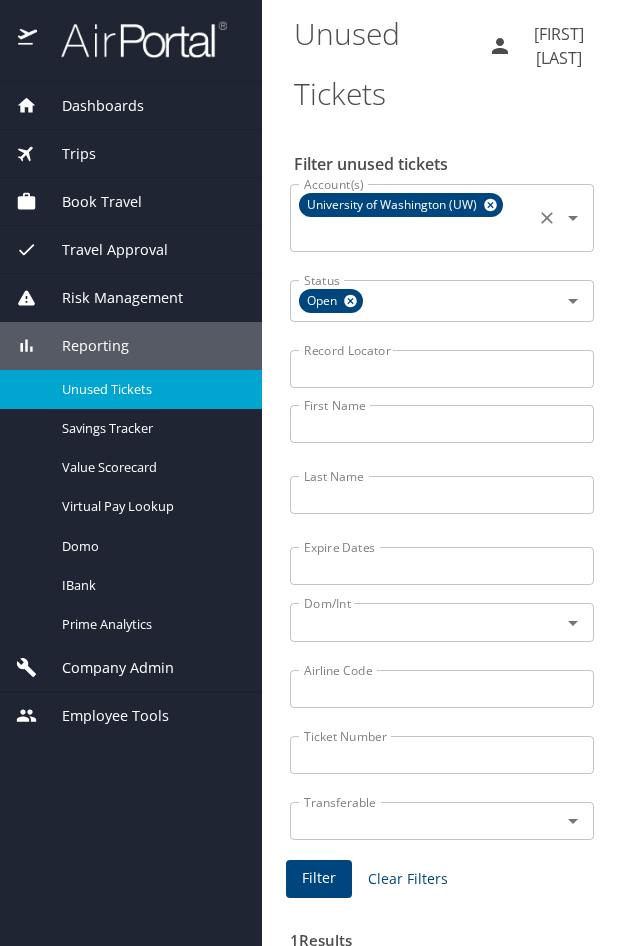 click on "University of Washington (UW)" at bounding box center (401, 205) 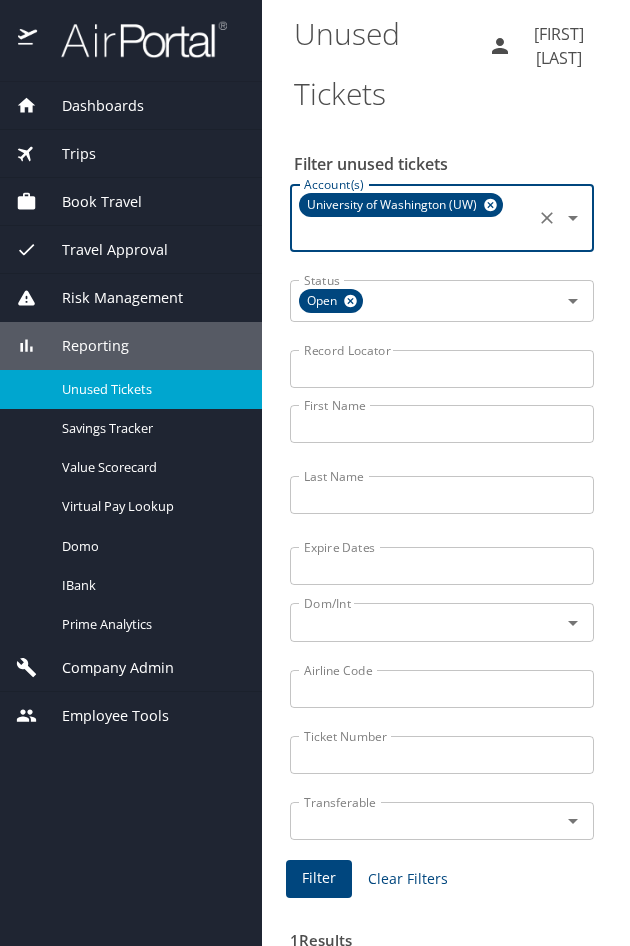 click 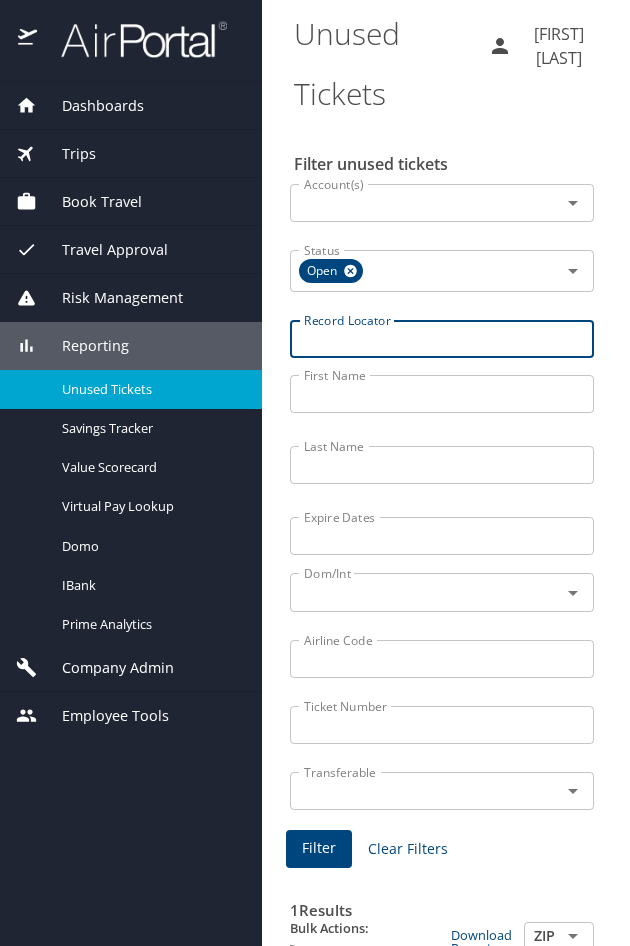 click on "Record Locator" at bounding box center [442, 339] 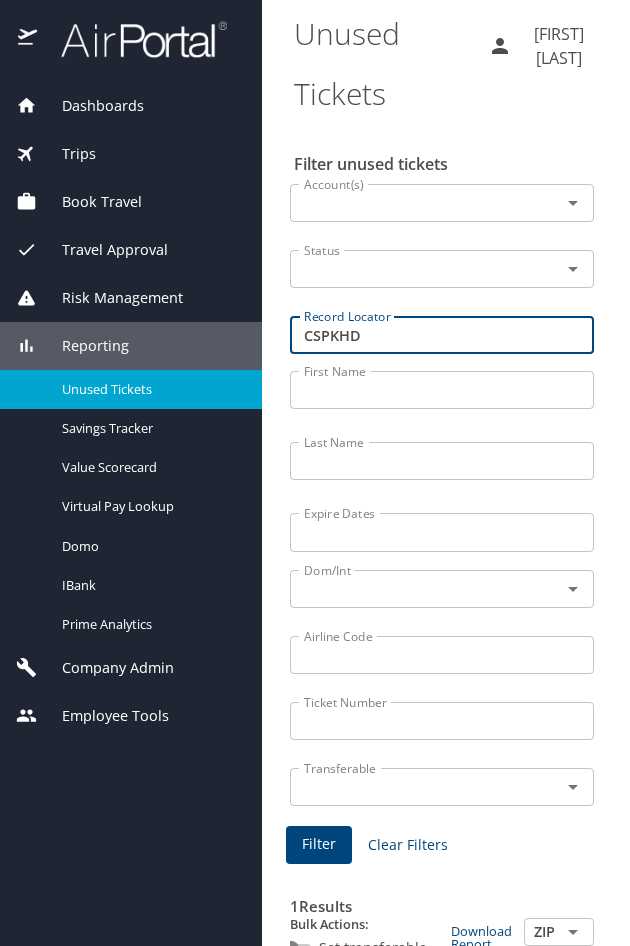 type on "CSPKHD" 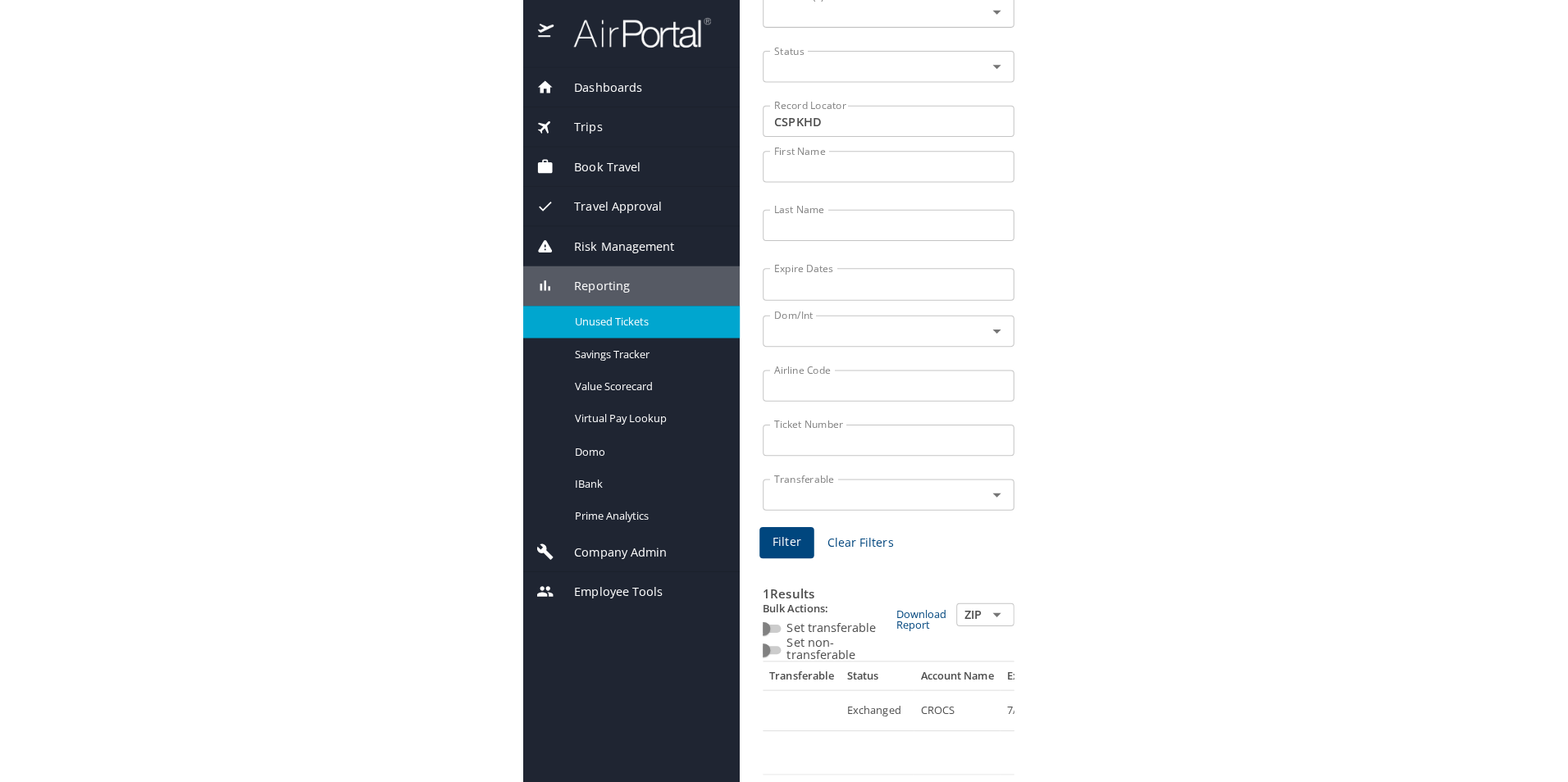 scroll, scrollTop: 0, scrollLeft: 0, axis: both 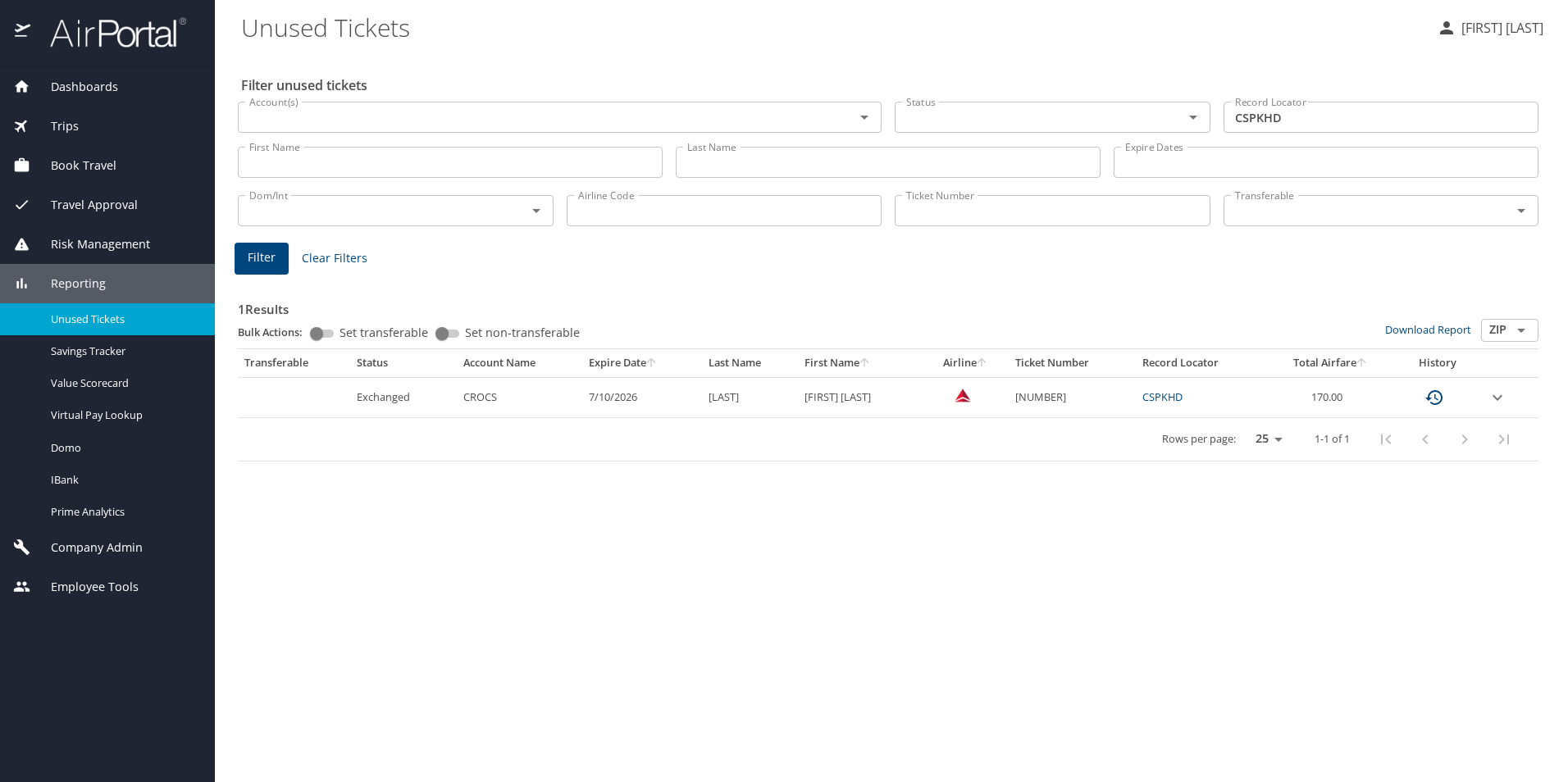 click on "Filter unused tickets Account(s) Account(s) Status Status Record Locator CSPKHD Record Locator First Name First Name Last Name Last Name Expire Dates Expire Dates Dom/Int Dom/Int Airline Code Airline Code Ticket Number Ticket Number Transferable Transferable Filter Clear Filters 1  Results Bulk Actions: Set transferable Set non-transferable Download Report ZIP ​ Transferable Status Account Name Expire Date  Last Name  First Name  Airline  Ticket Number Record Locator Total Airfare  History Exchanged CROCS 7/10/2026 WOODMAN JOHN PARKER 0068999930201 CSPKHD 170.00 Rows per page: 25 50 100 1-1 of 1" at bounding box center (891, 417) 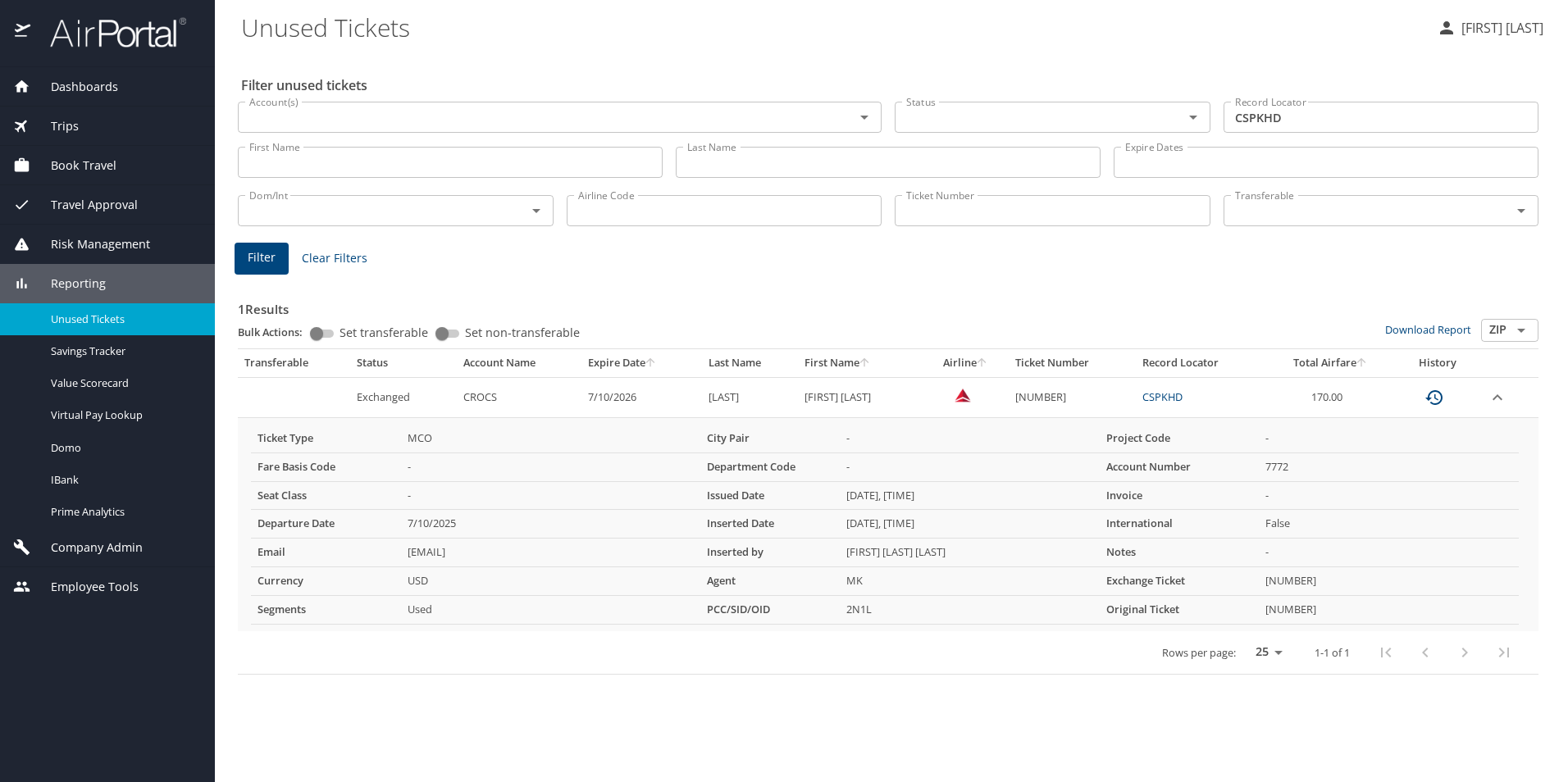 click on "Reporting" at bounding box center [107, 284] 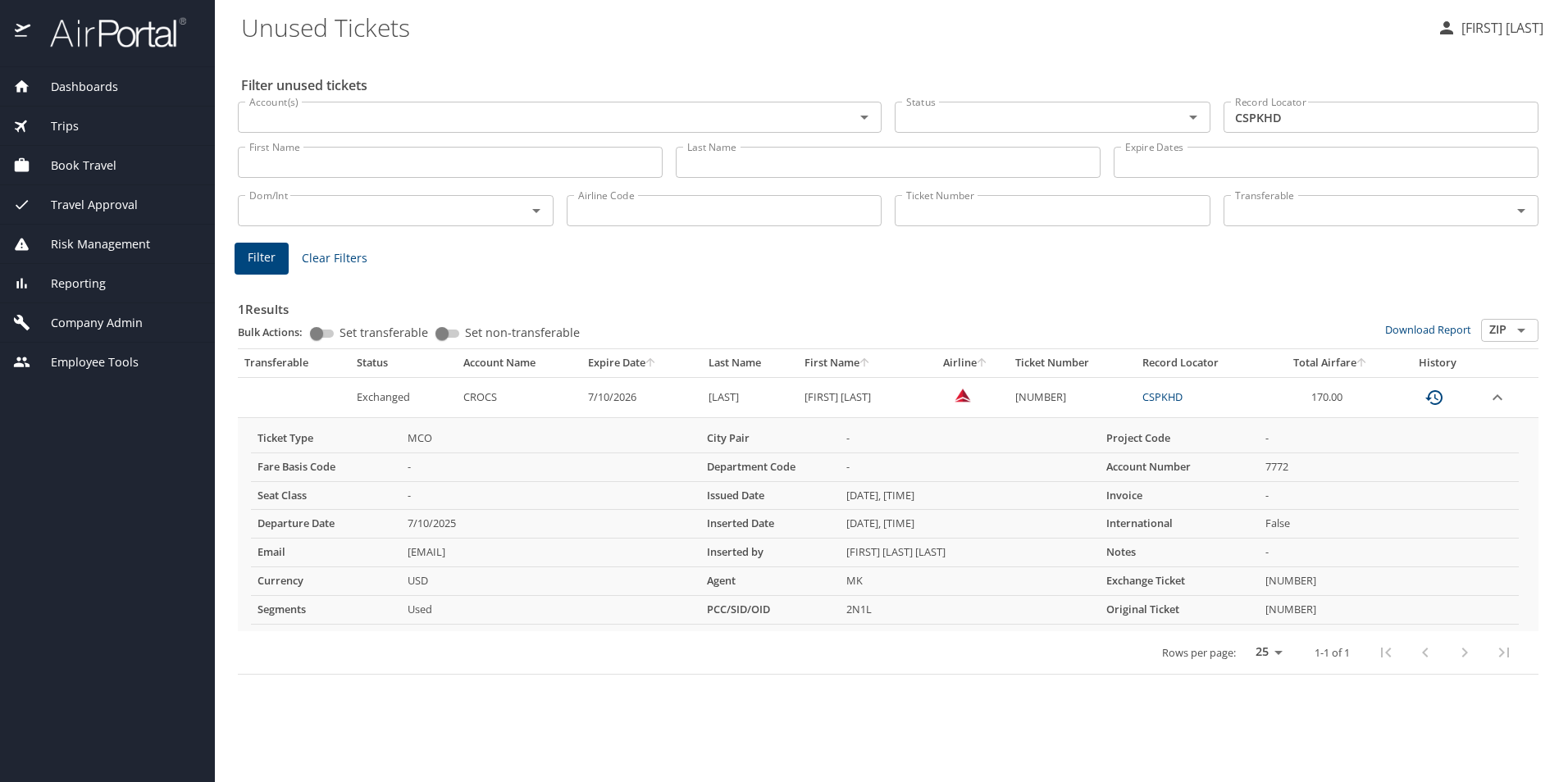 click on "Dashboards" at bounding box center (74, 87) 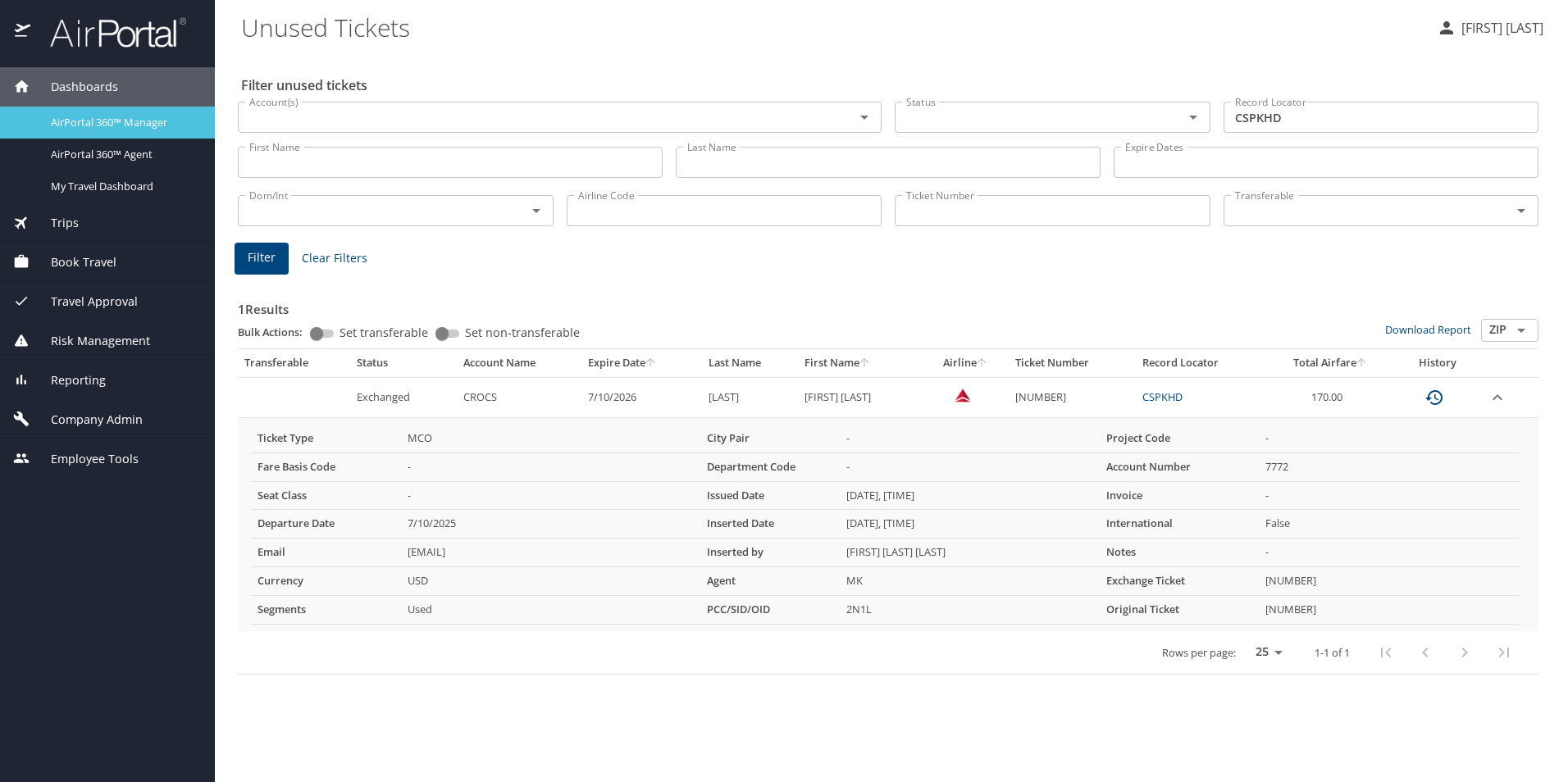 click on "AirPortal 360™ Manager" at bounding box center [123, 122] 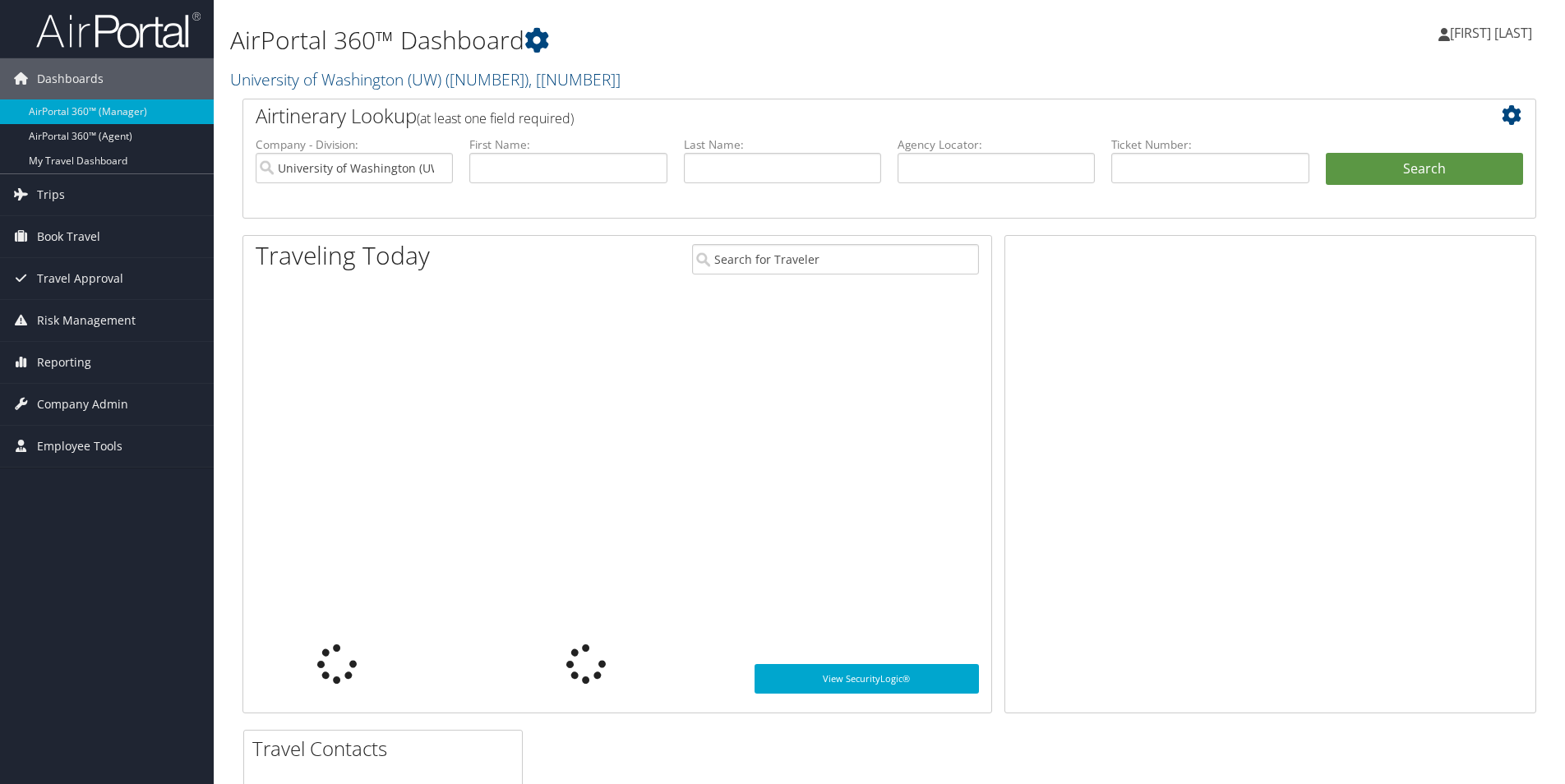 scroll, scrollTop: 0, scrollLeft: 0, axis: both 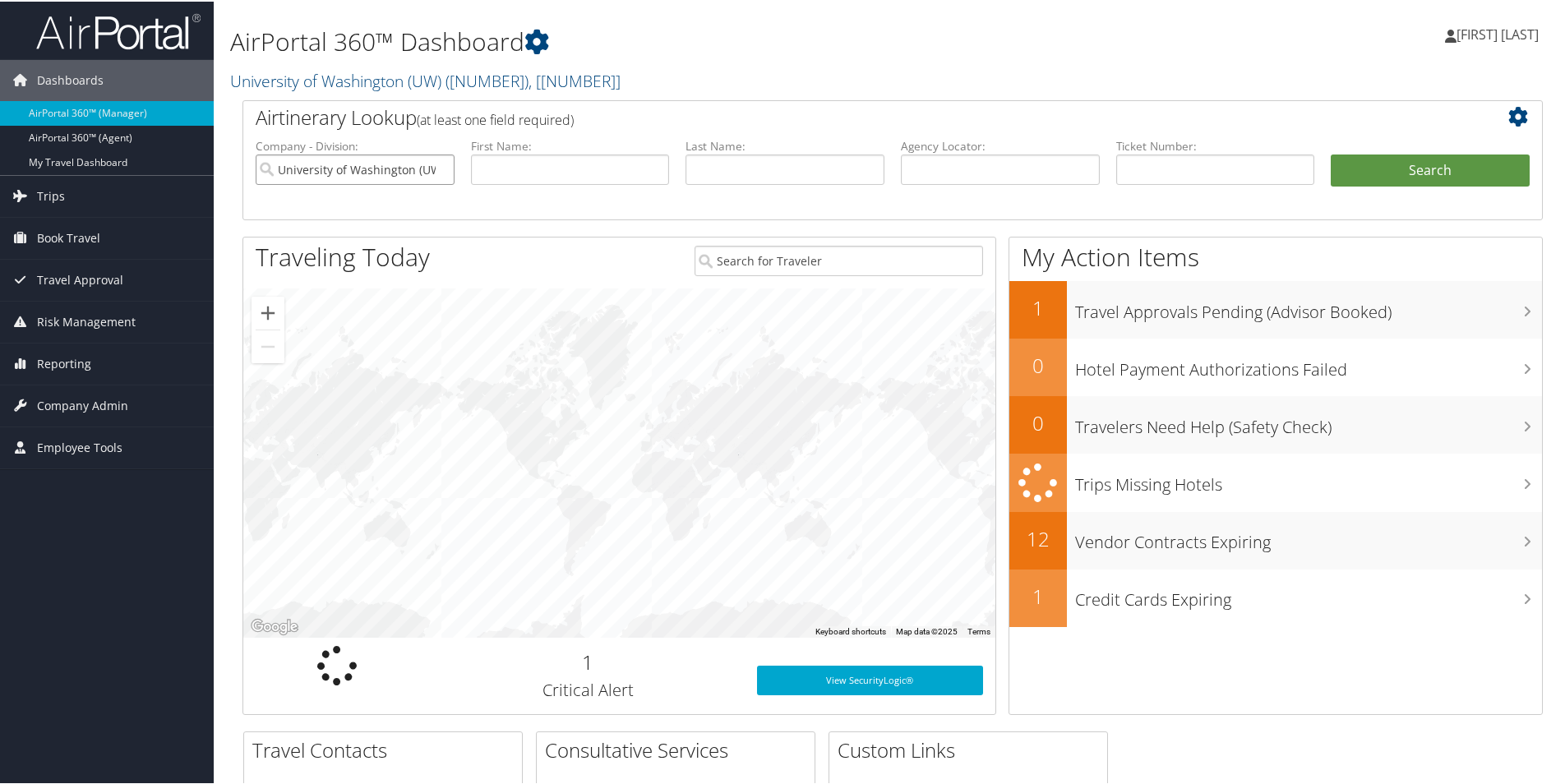 click on "University of Washington (UW)" at bounding box center (355, 168) 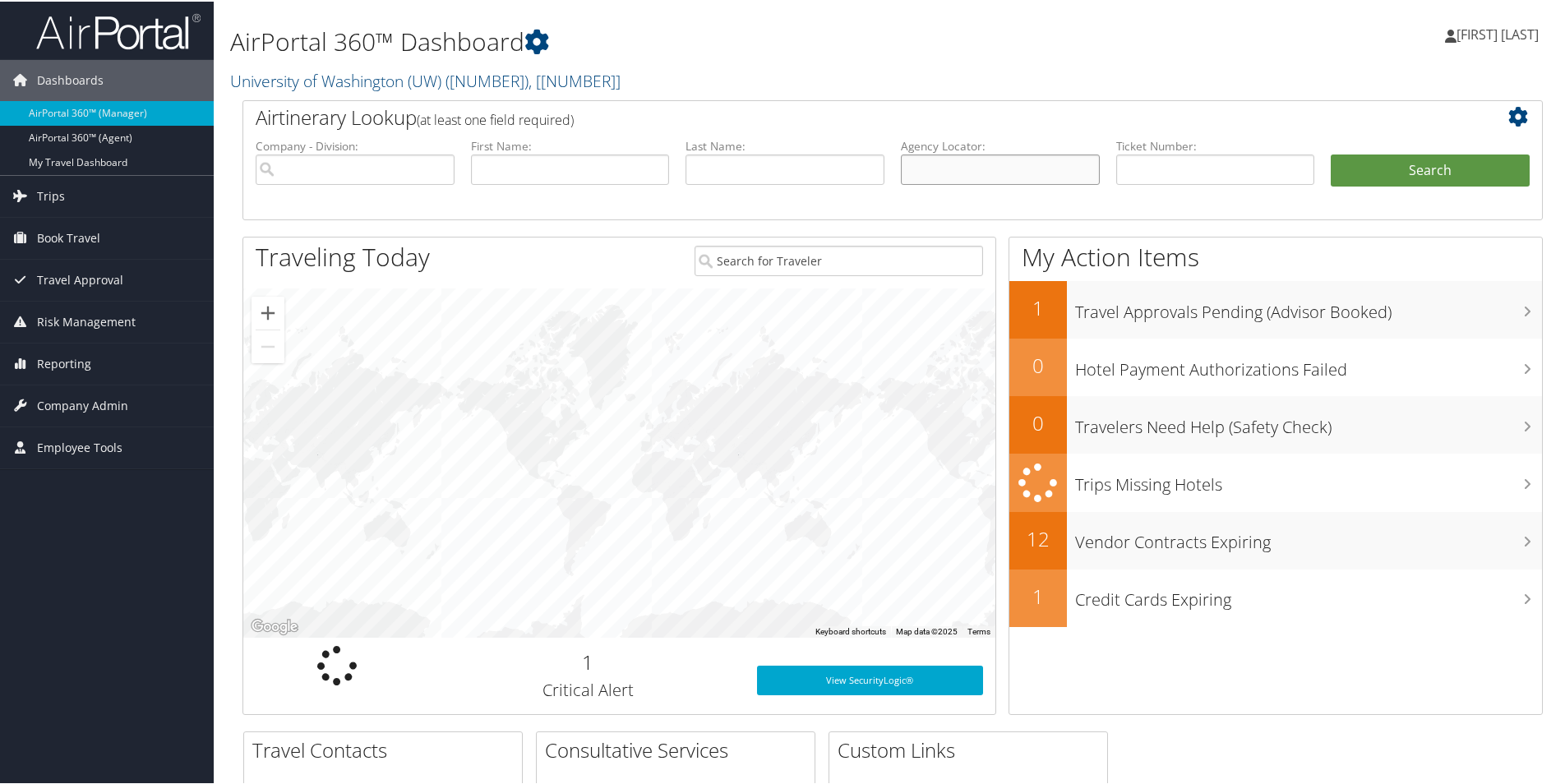 click at bounding box center [1000, 168] 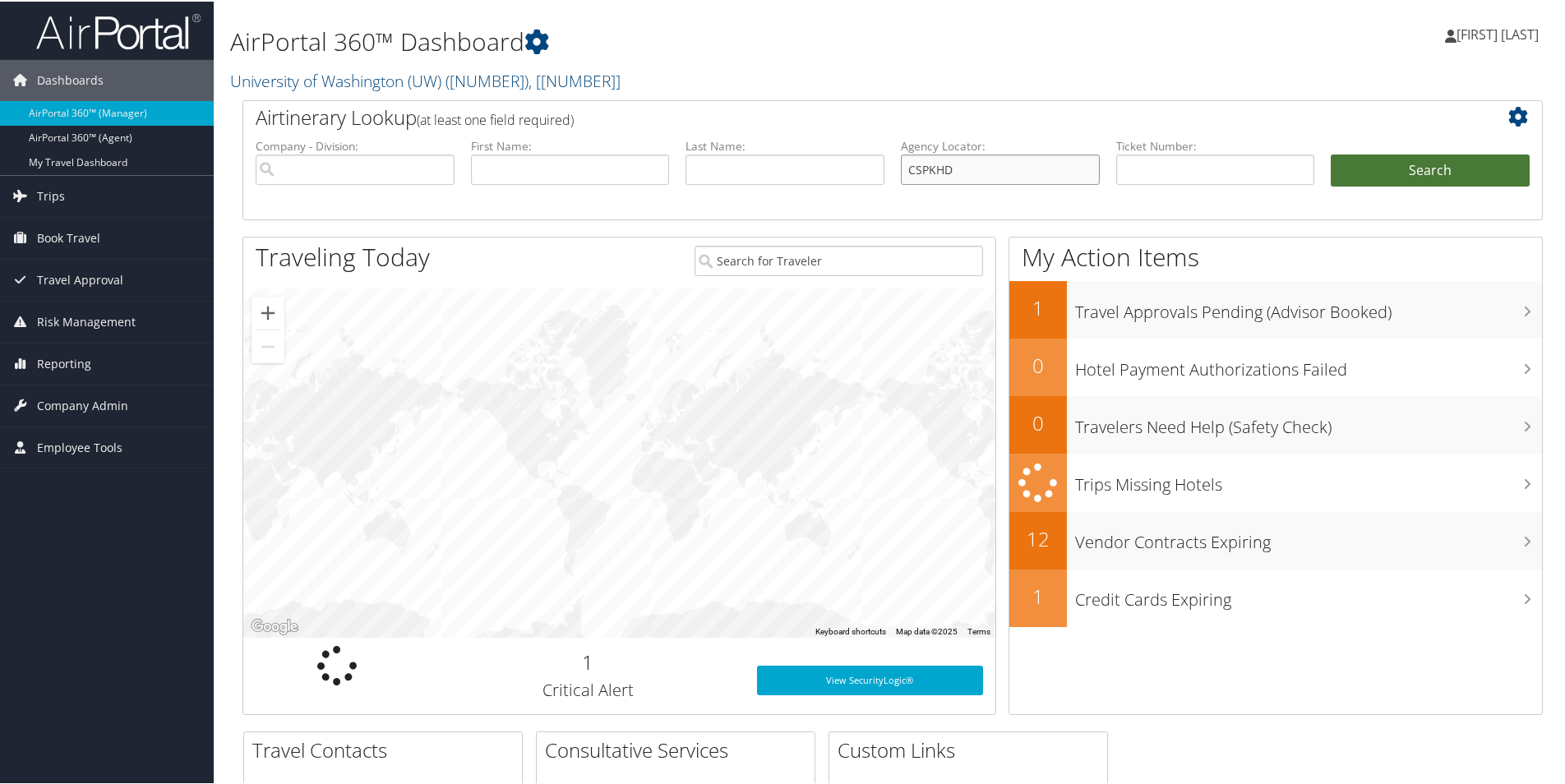 type on "CSPKHD" 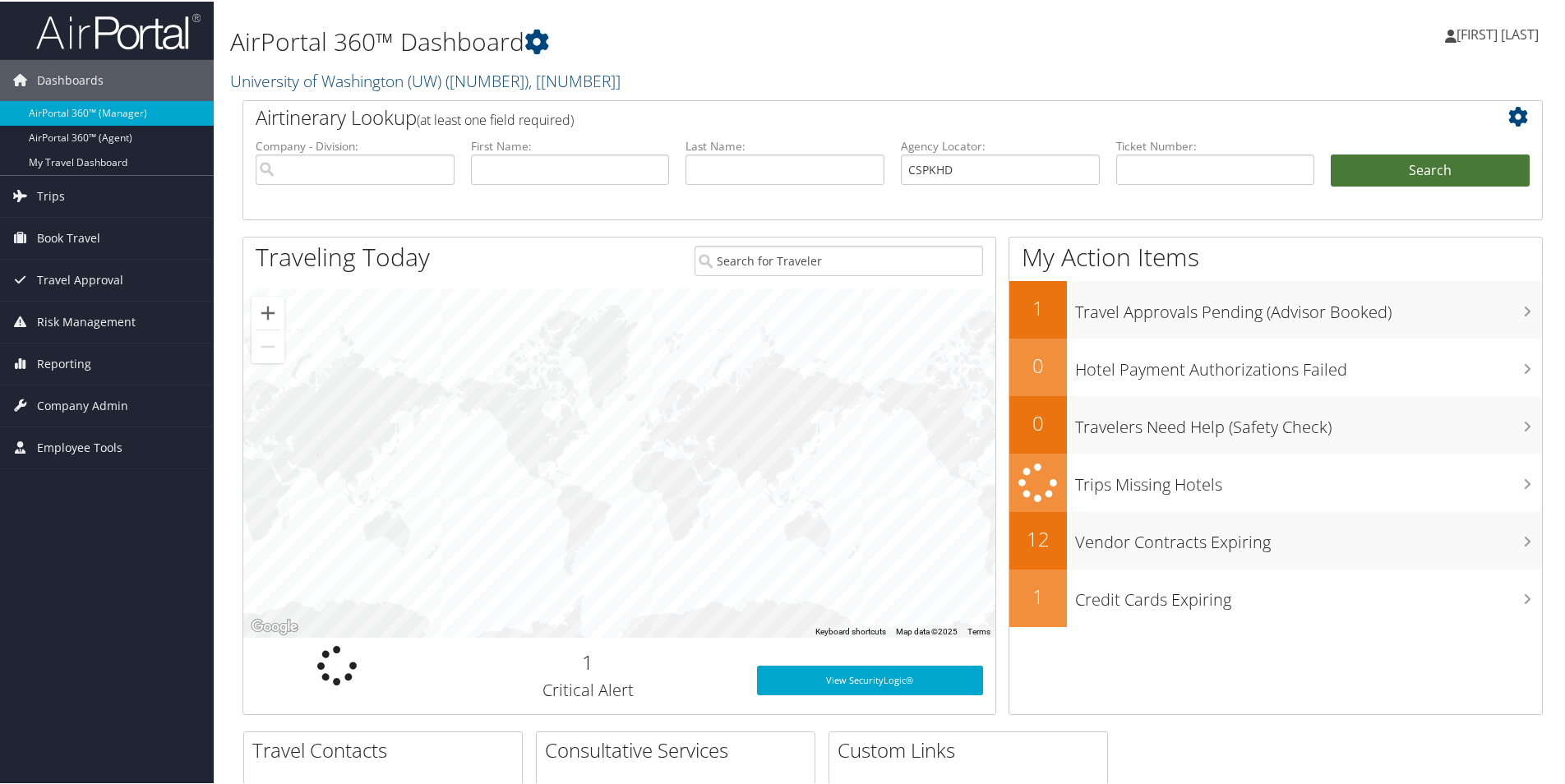 click on "Search" at bounding box center [1430, 169] 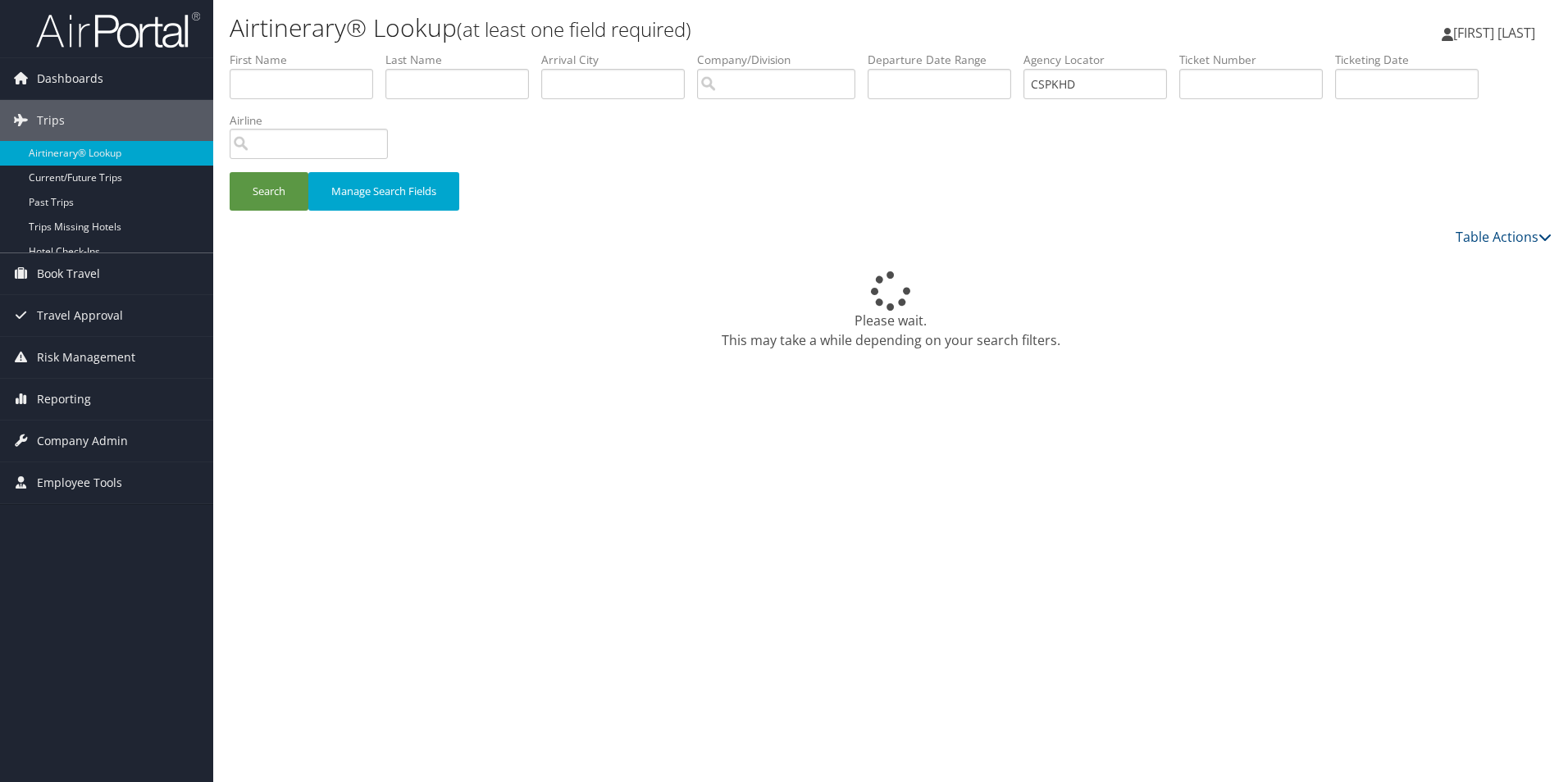 scroll, scrollTop: 0, scrollLeft: 0, axis: both 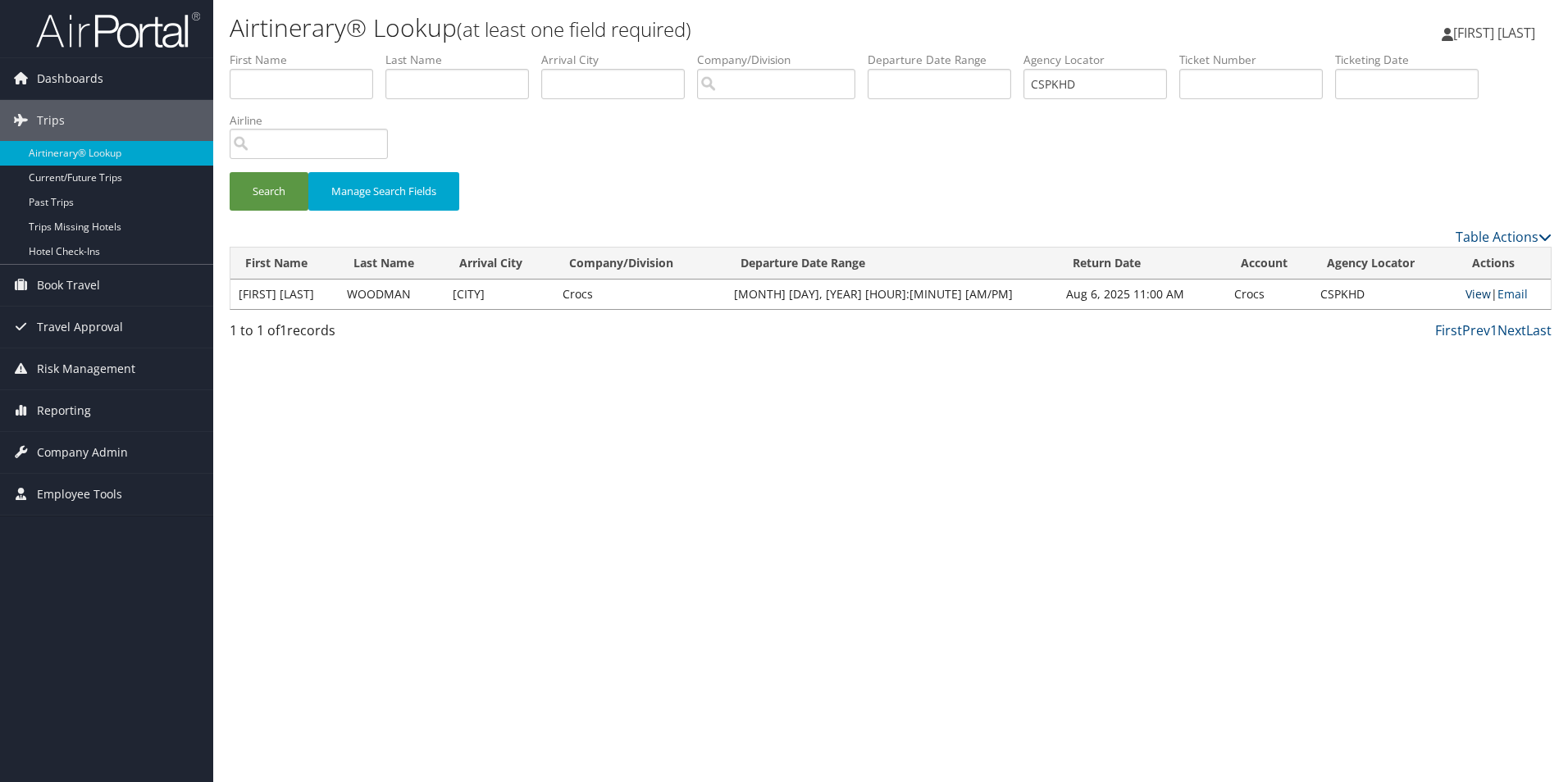 click on "View" at bounding box center (1478, 293) 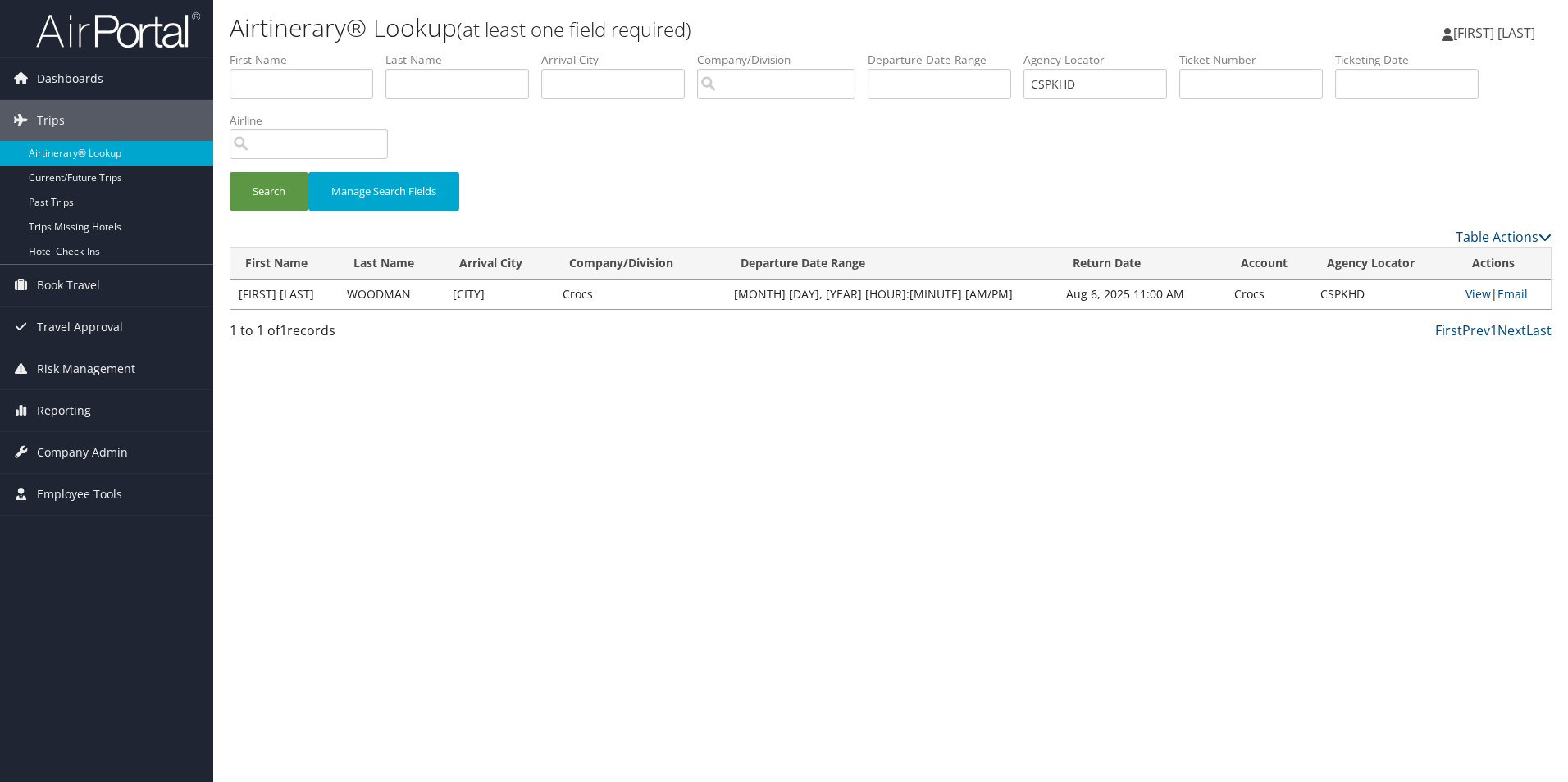 click on "Airtinerary® Lookup  (at least one field required)
[FIRST] [LAST]
[FIRST] [LAST]
My Settings
Travel Agency Contacts
Log Consulting Time
View Travel Profile
Give Feedback
Sign Out" at bounding box center (891, 391) 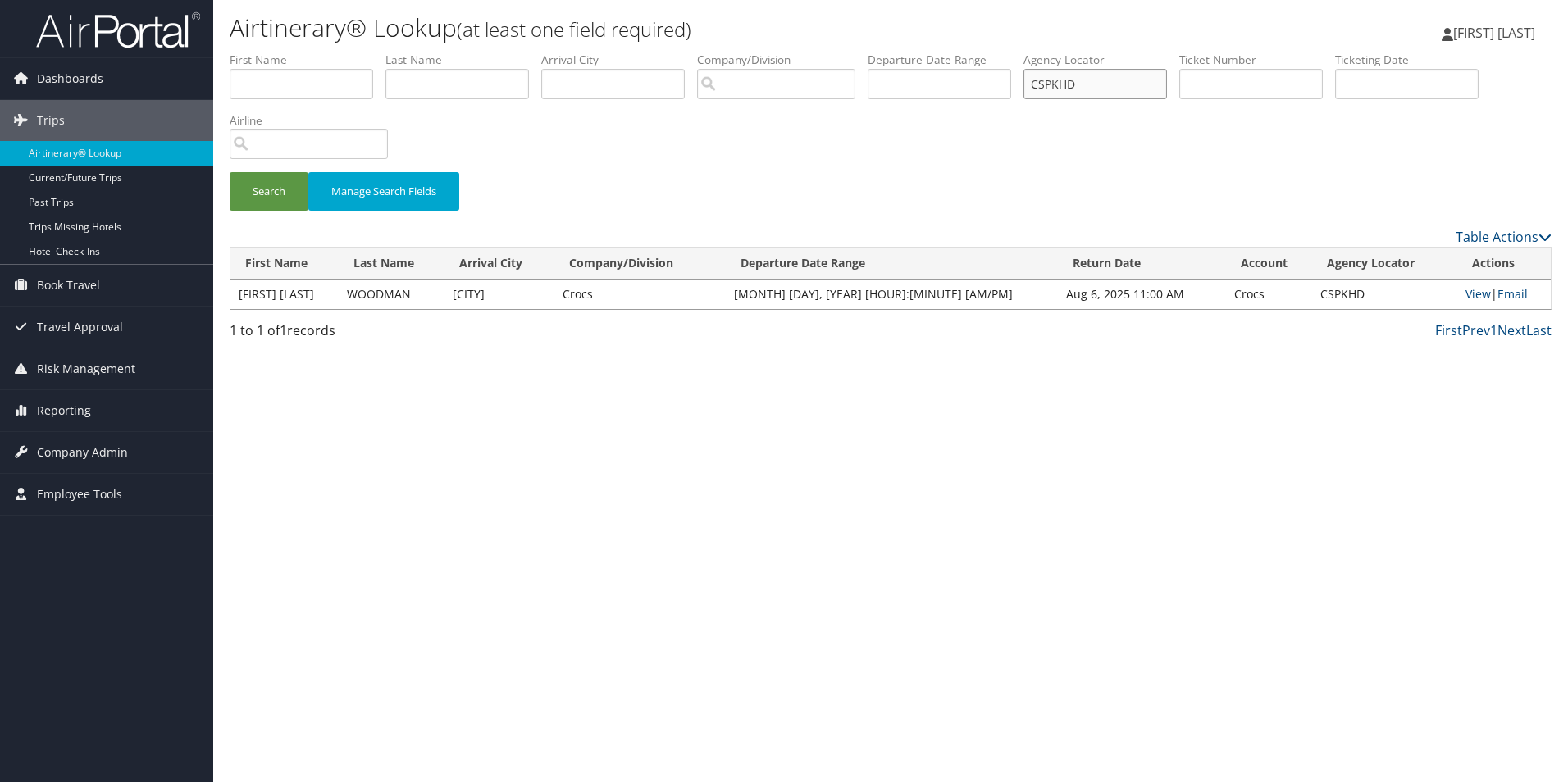 drag, startPoint x: 1118, startPoint y: 93, endPoint x: 956, endPoint y: 86, distance: 162.15116 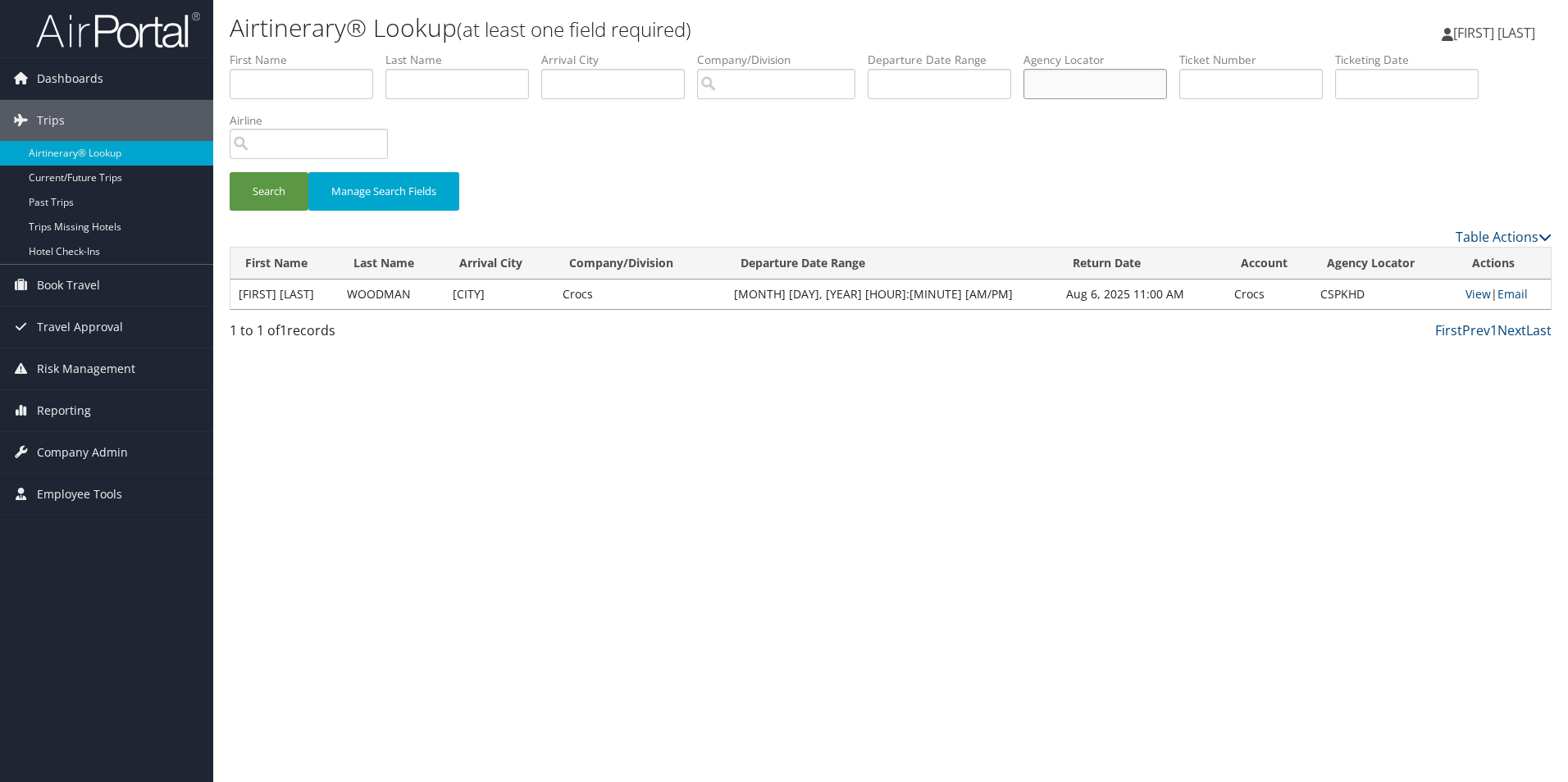 click at bounding box center [1095, 84] 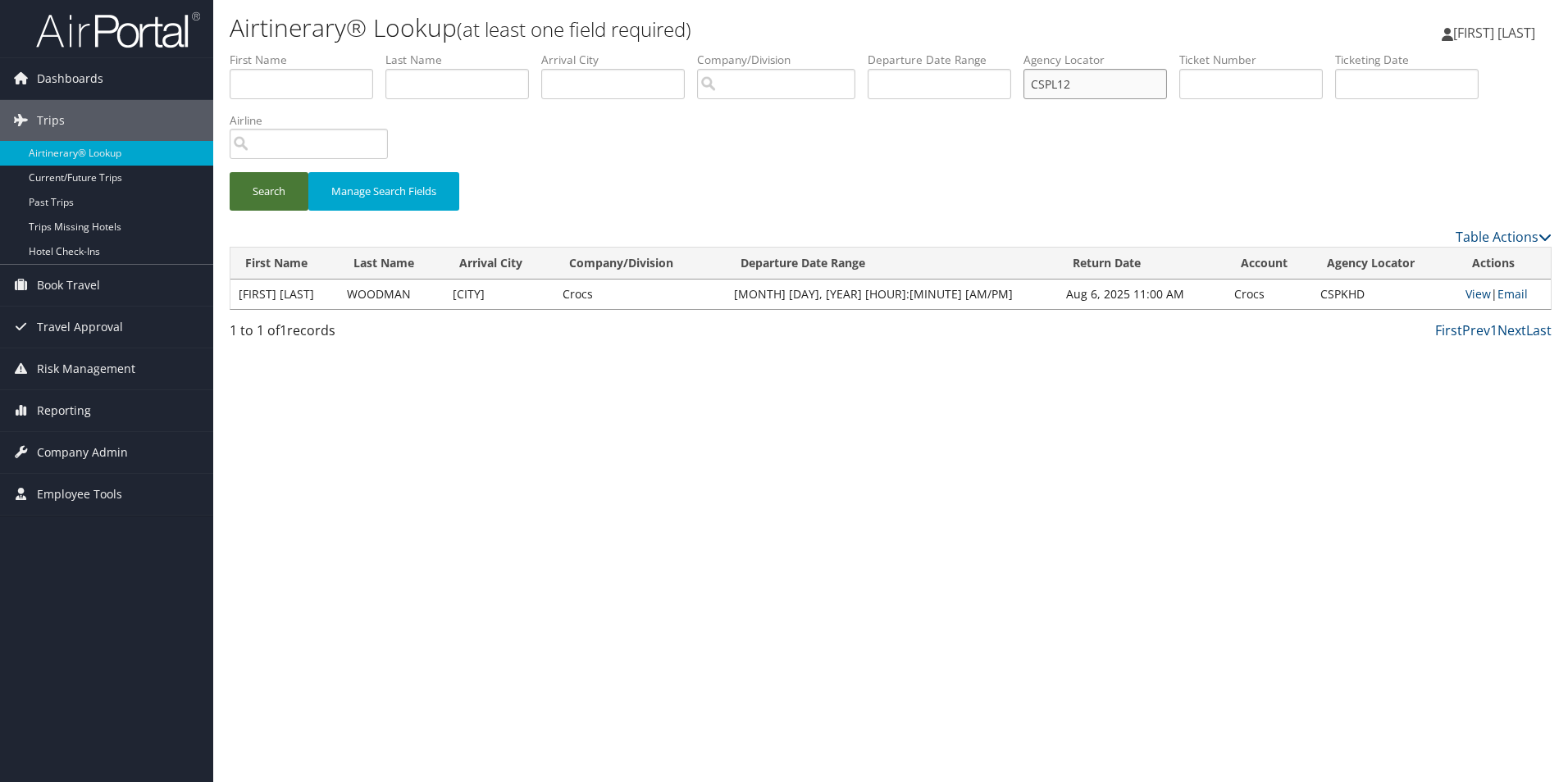 type on "CSPL12" 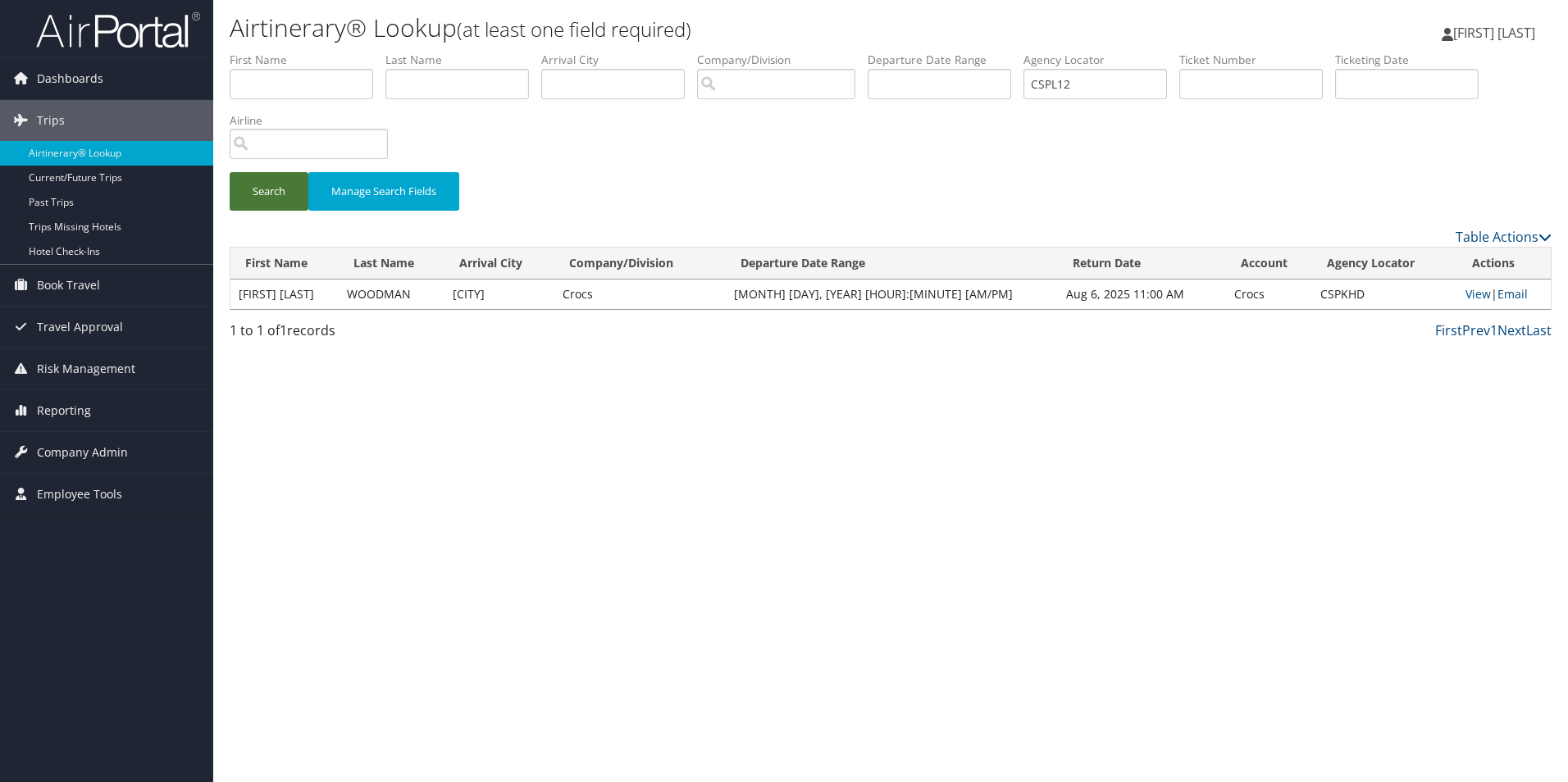 click on "Search" at bounding box center [269, 191] 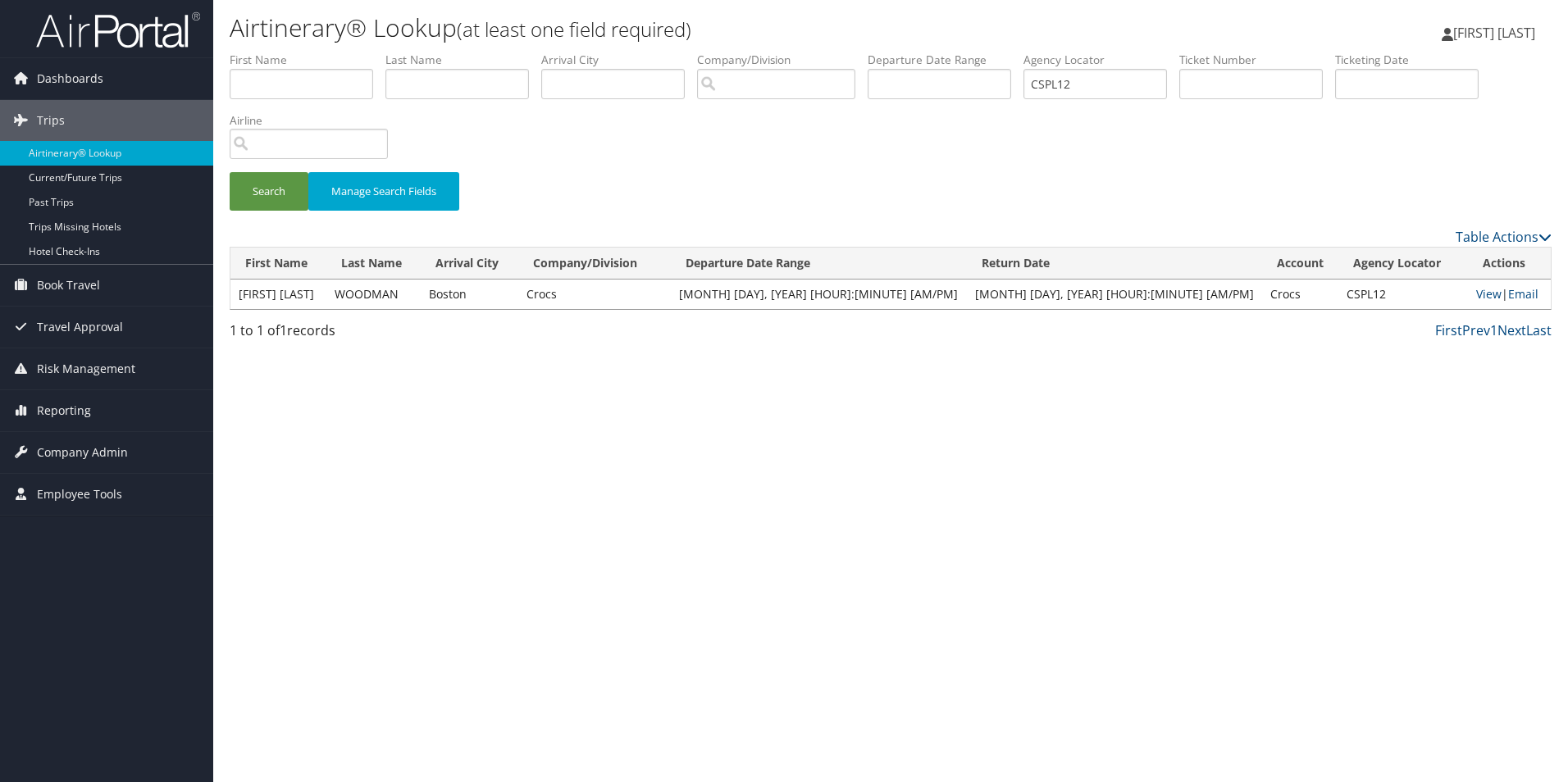 click on "Airtinerary® Lookup  (at least one field required)
[FIRST] [LAST]
[FIRST] [LAST]
My Settings
Travel Agency Contacts
Log Consulting Time
View Travel Profile
Give Feedback
Sign Out" at bounding box center [891, 391] 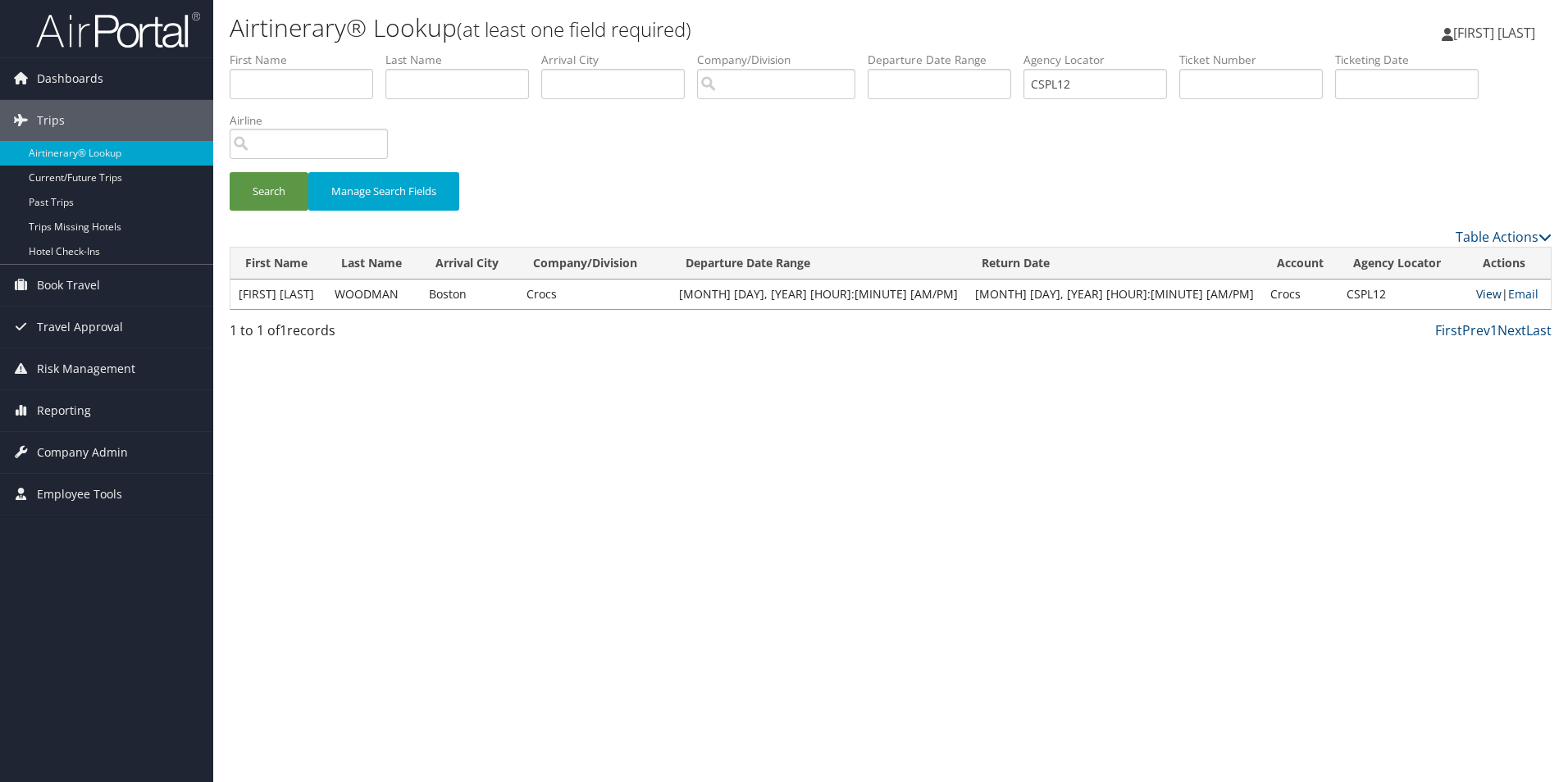 click on "View" at bounding box center [1488, 293] 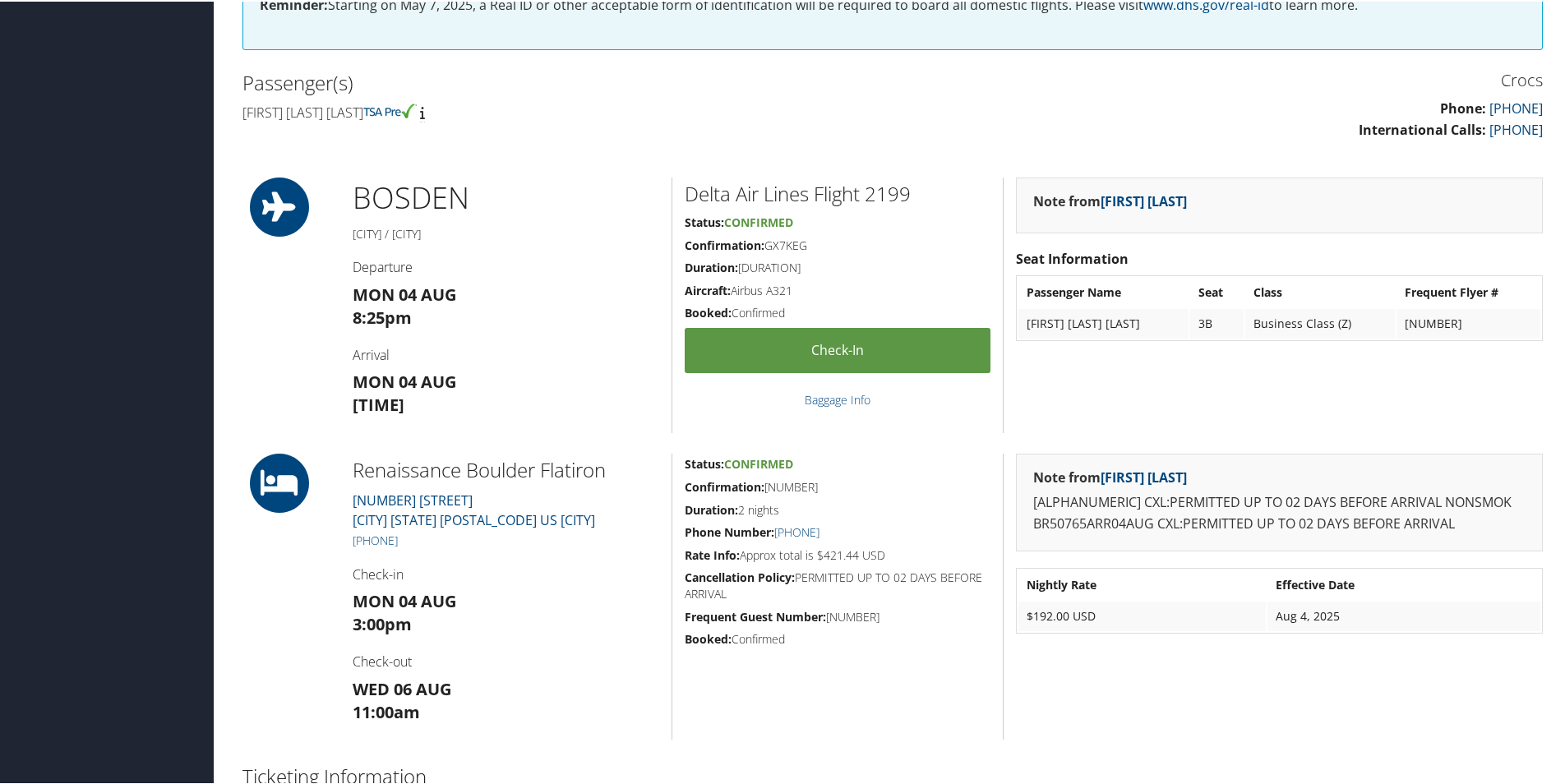 scroll, scrollTop: 0, scrollLeft: 0, axis: both 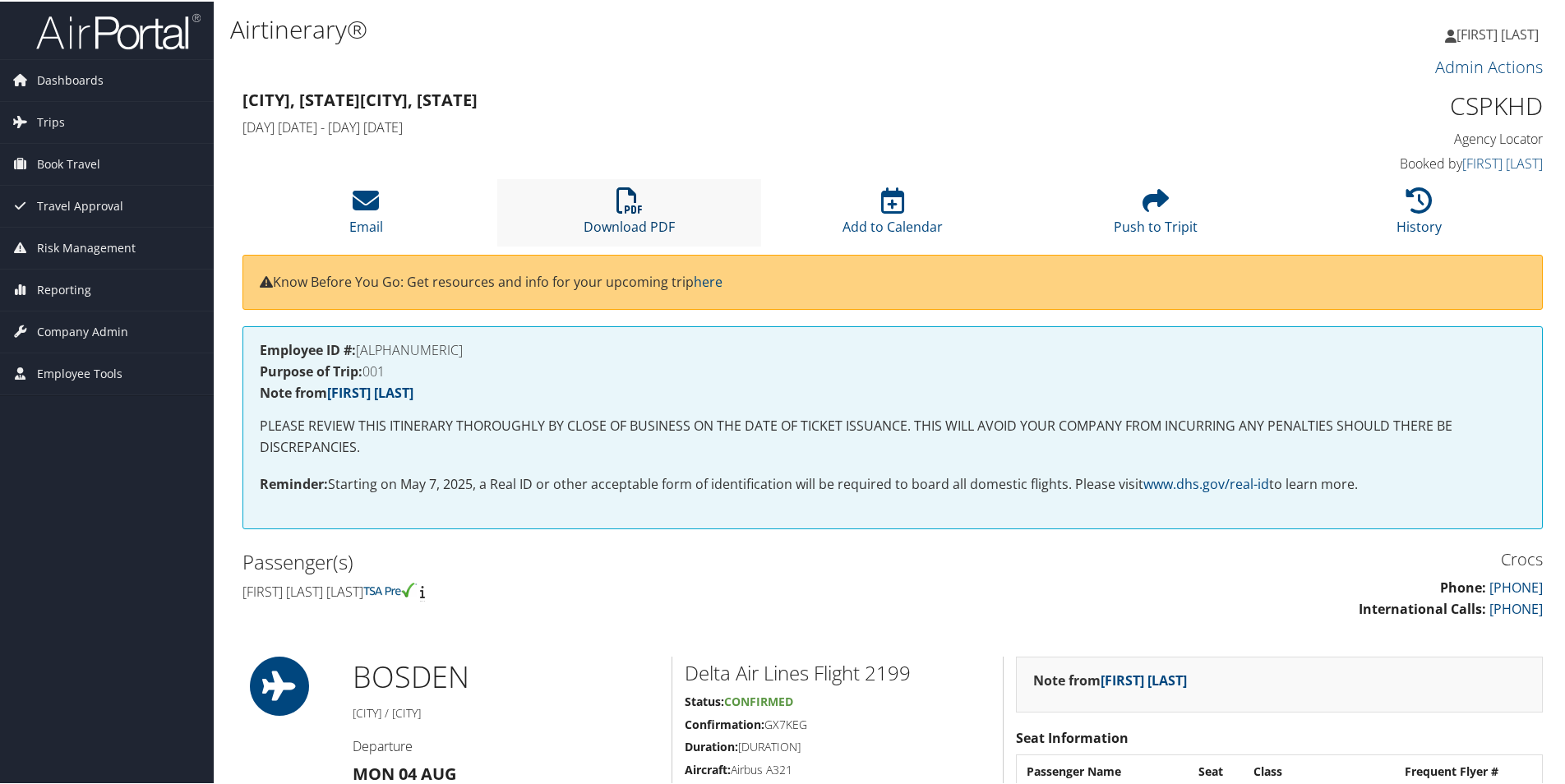 click at bounding box center (630, 199) 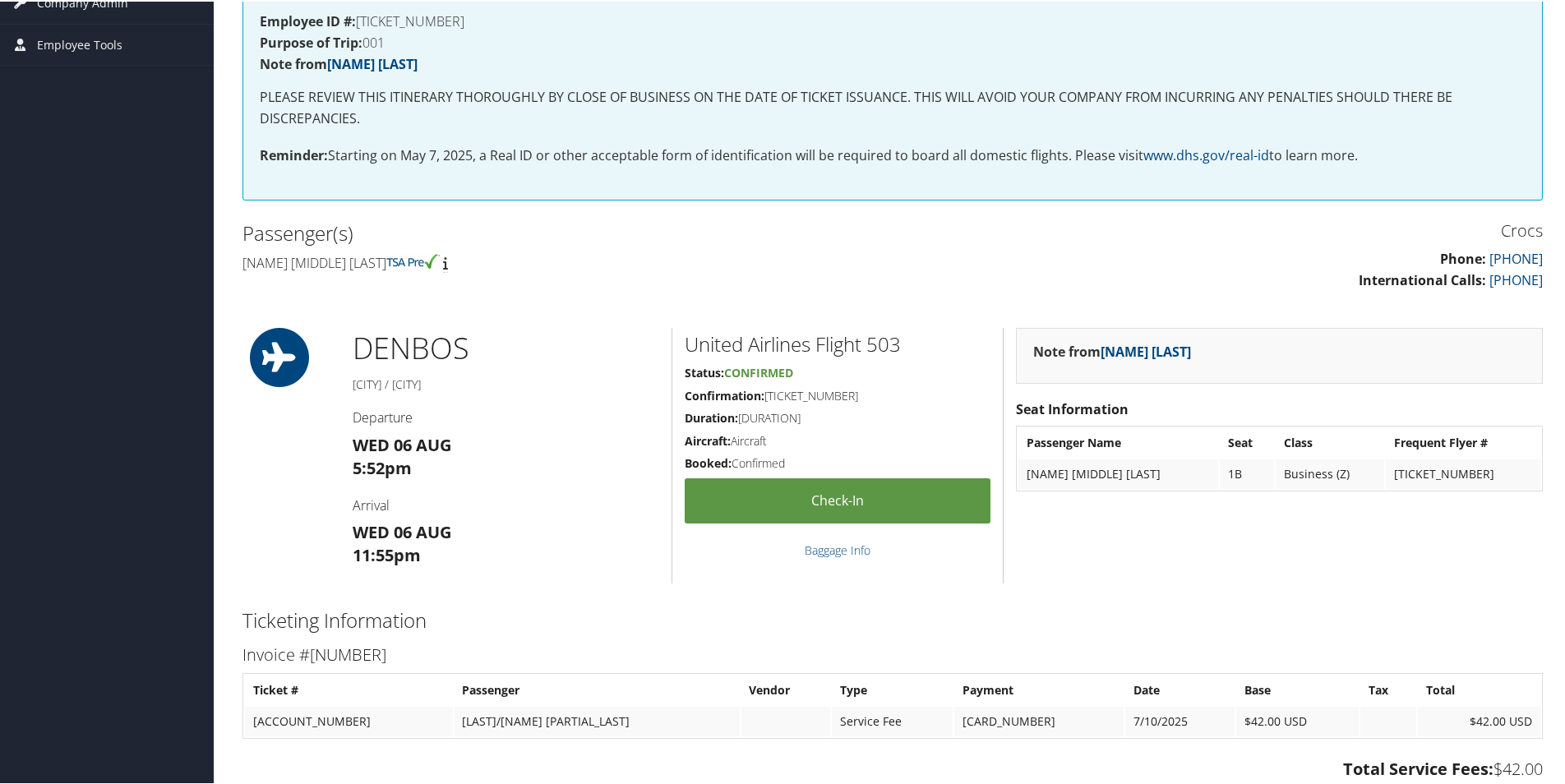 scroll, scrollTop: 0, scrollLeft: 0, axis: both 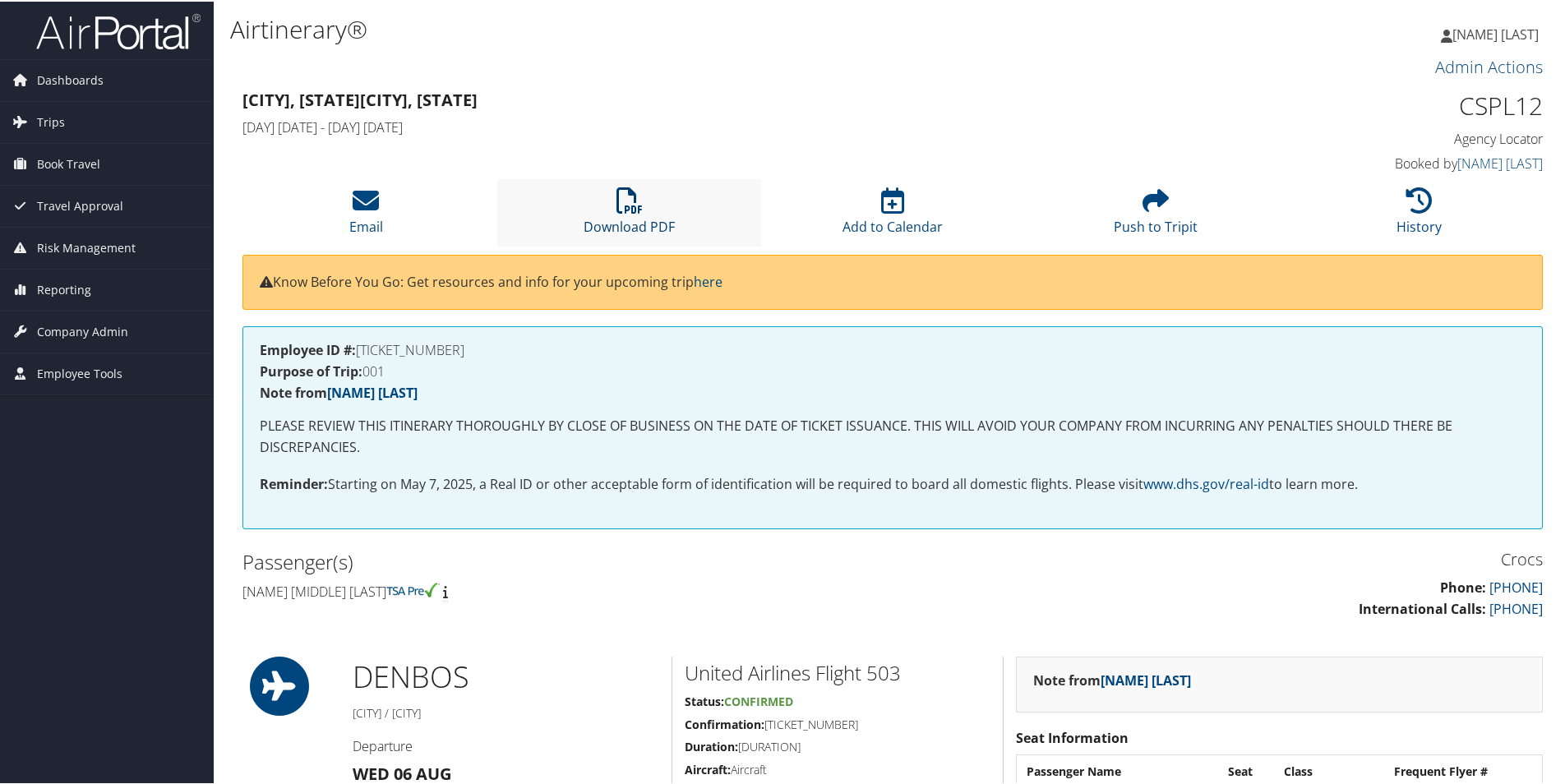 click at bounding box center (630, 199) 